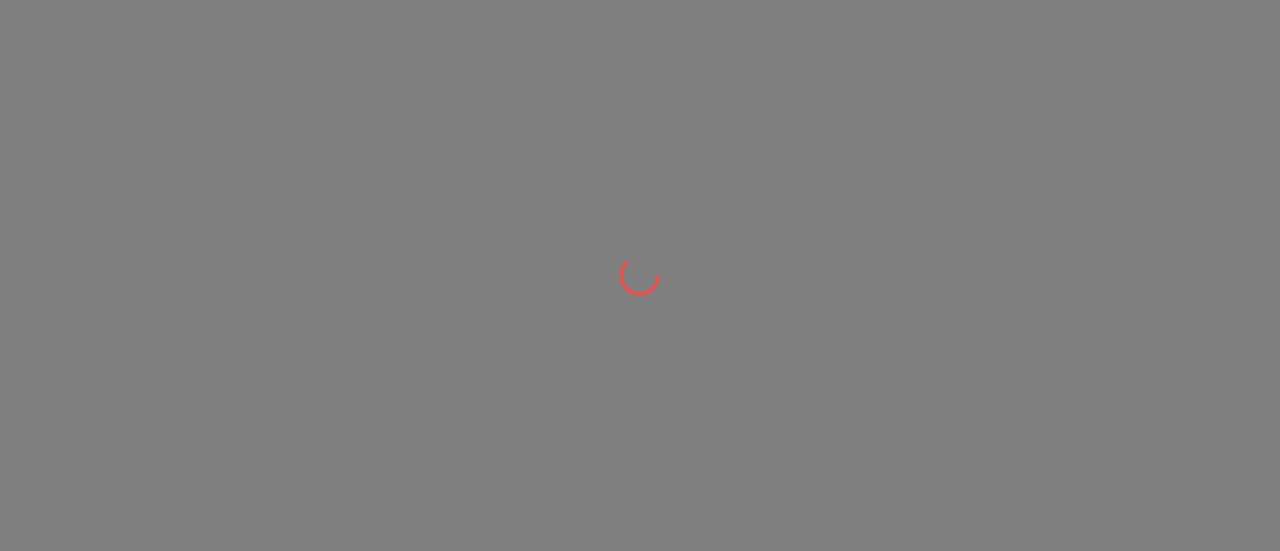scroll, scrollTop: 0, scrollLeft: 0, axis: both 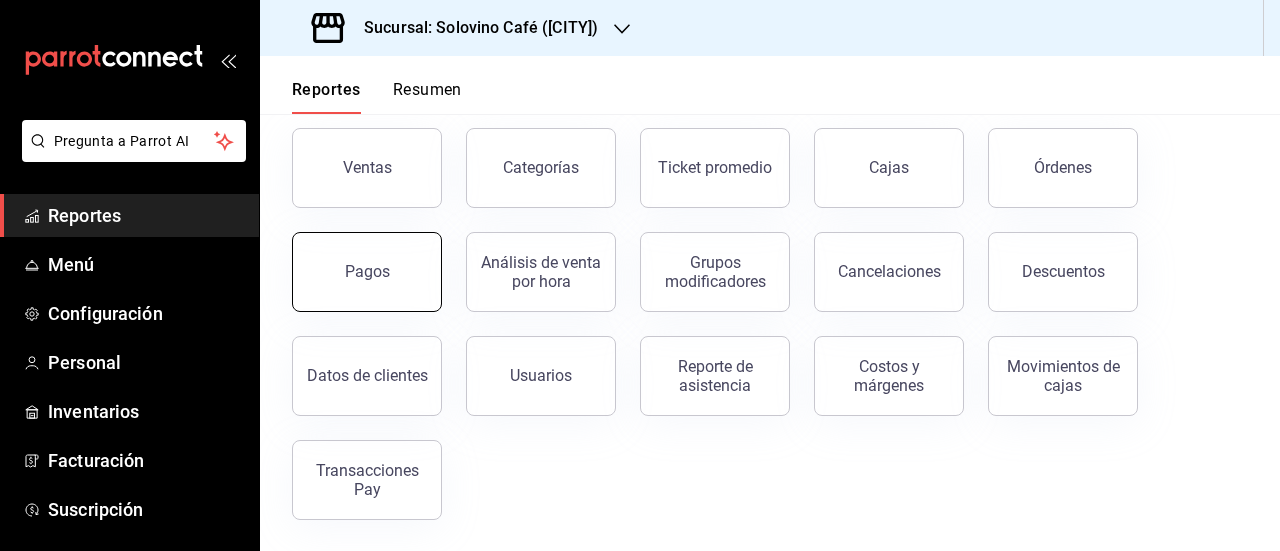 click on "Pagos" at bounding box center (367, 272) 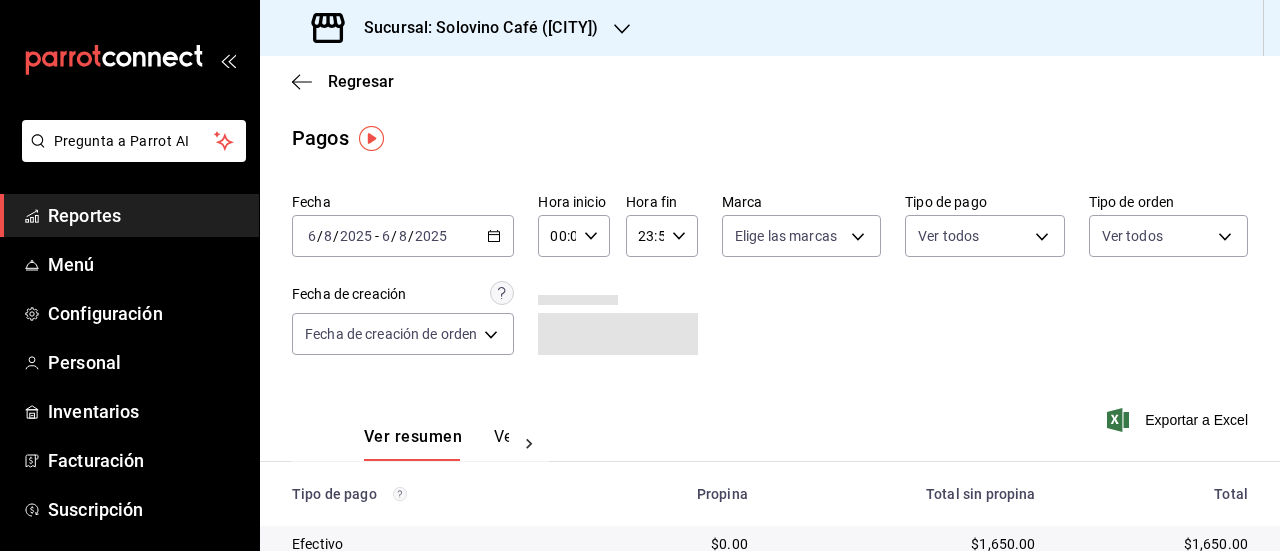 click 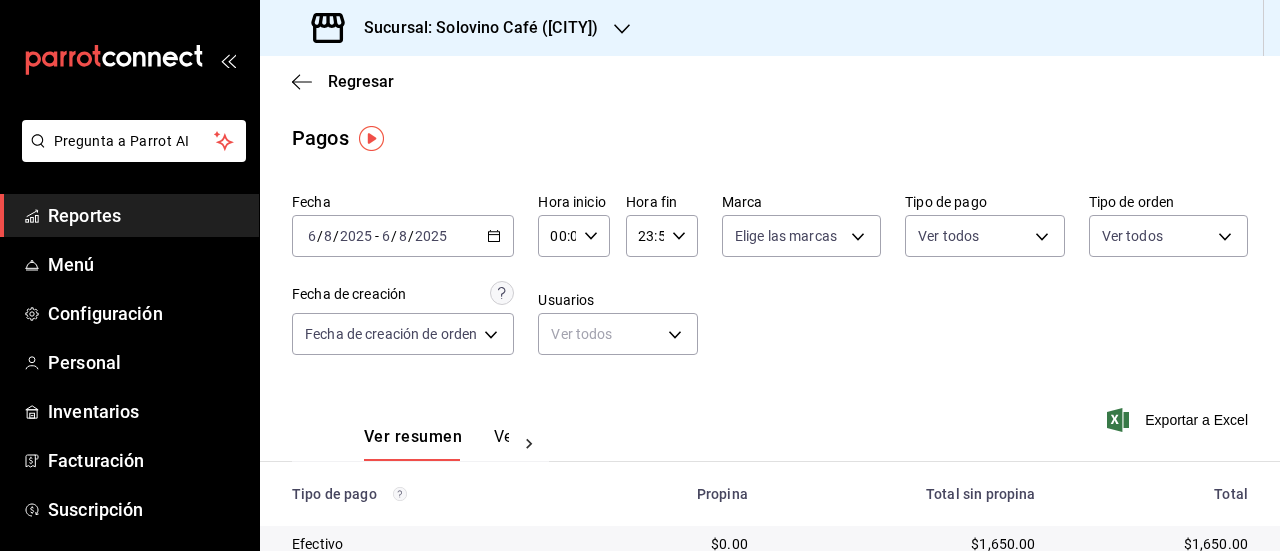 click on "Fecha [DATE] [DATE] - [DATE] [DATE] Hora inicio 00:00 Hora inicio Hora fin 23:59 Hora fin Marca Elige las marcas Tipo de pago Ver todos Tipo de orden Ver todos Fecha de creación   Fecha de creación de orden ORDER Usuarios Ver todos null" at bounding box center [770, 282] 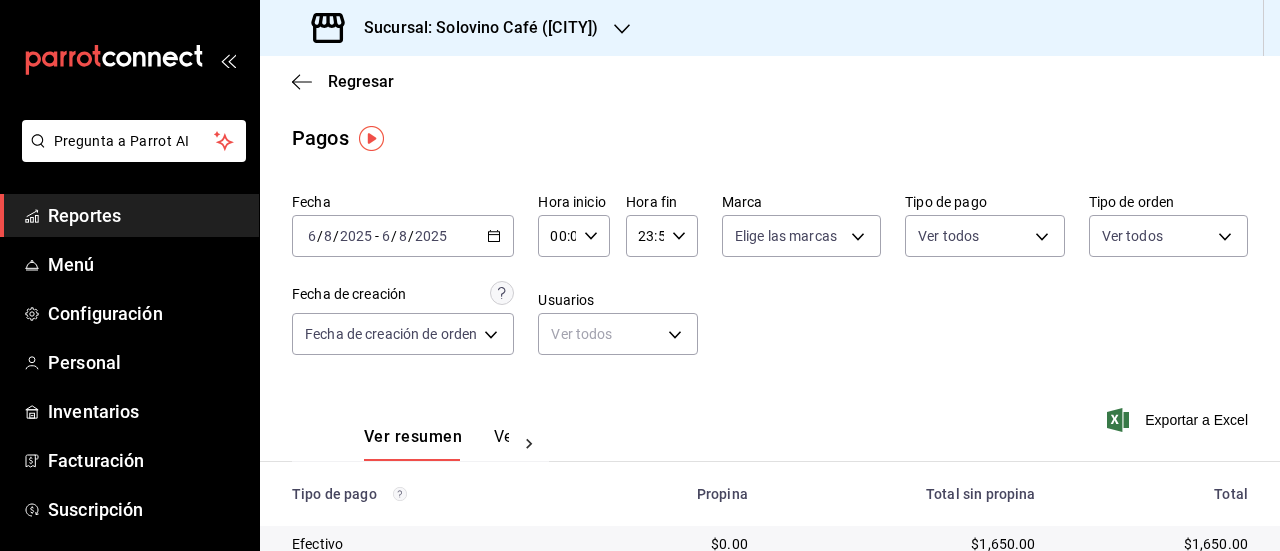 click 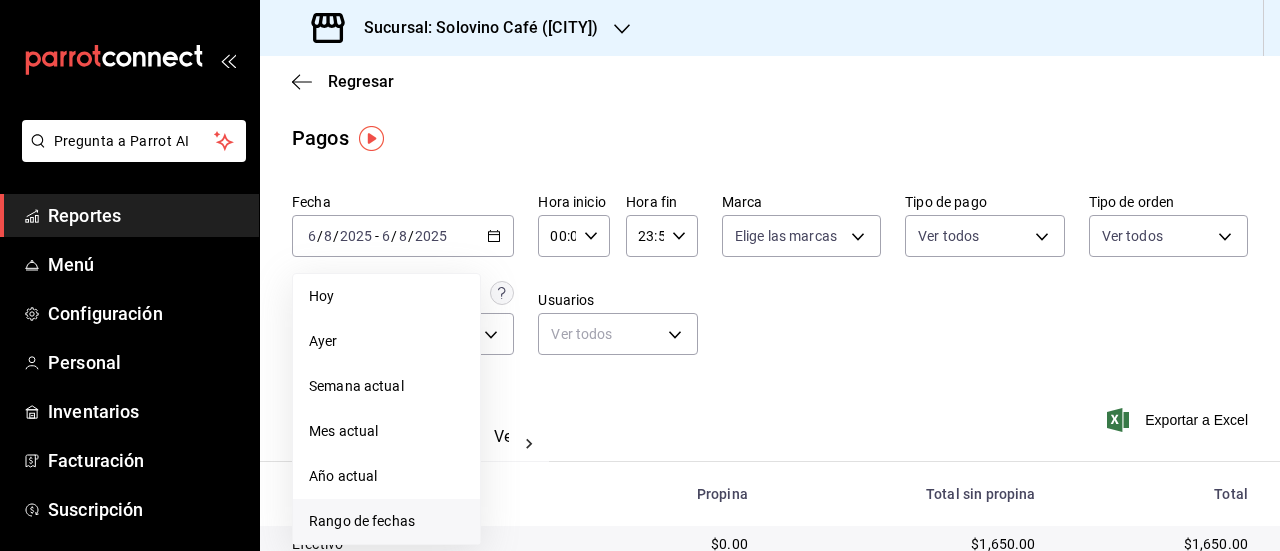 click on "Rango de fechas" at bounding box center [386, 521] 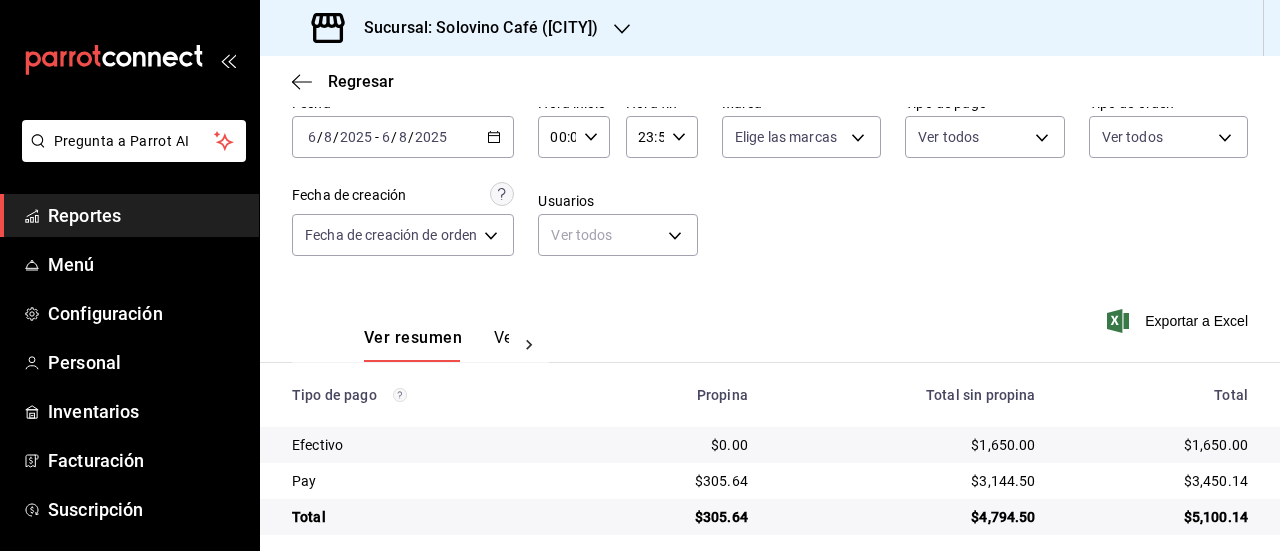 scroll, scrollTop: 30, scrollLeft: 0, axis: vertical 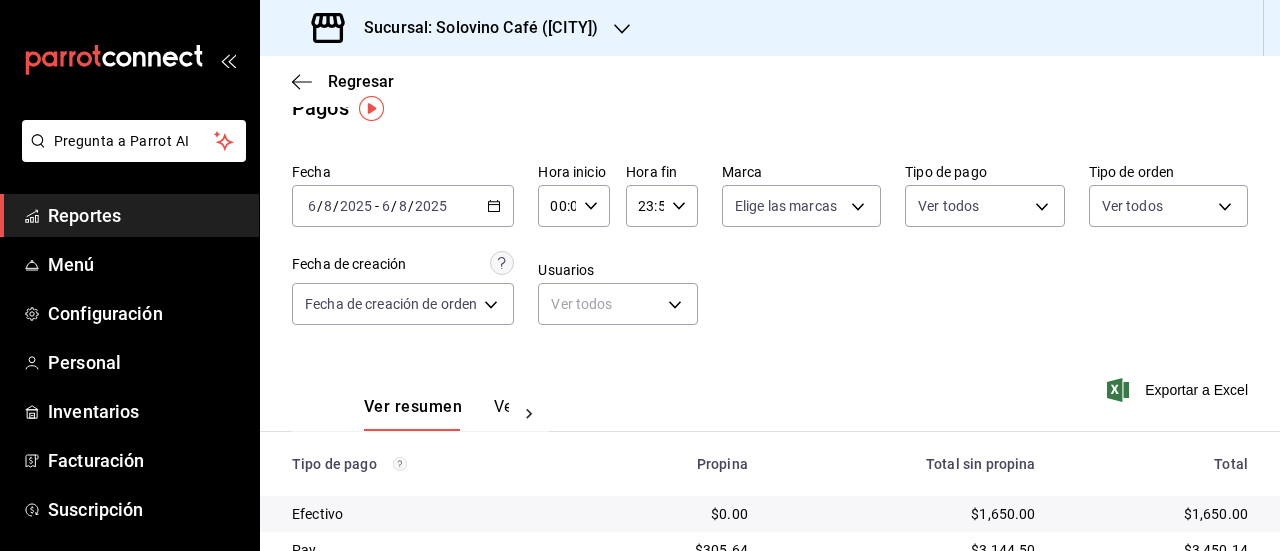 click 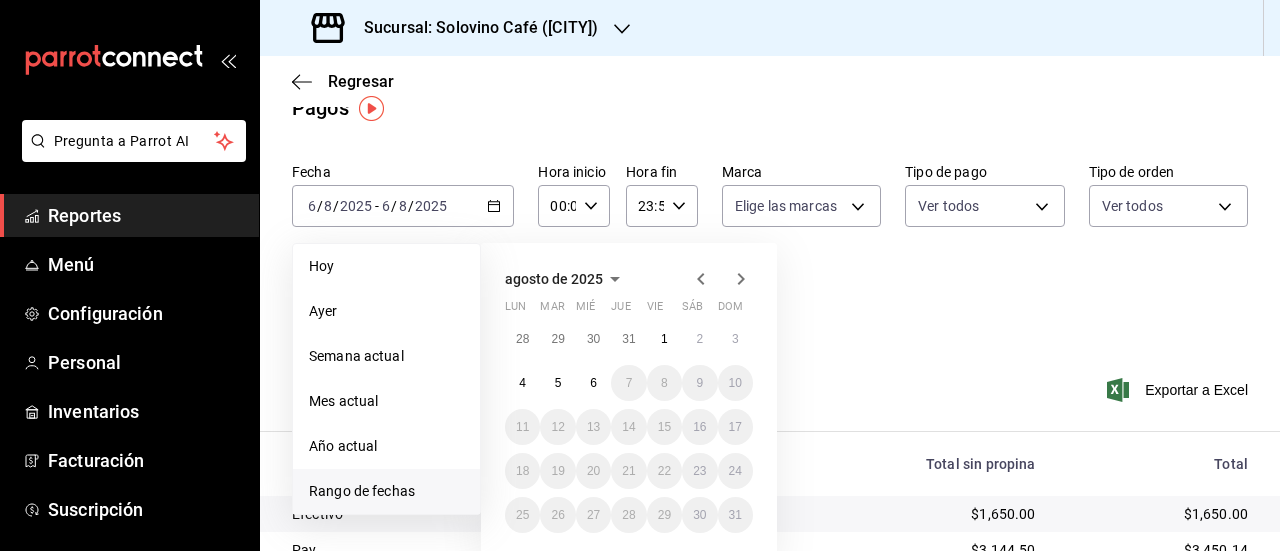 click 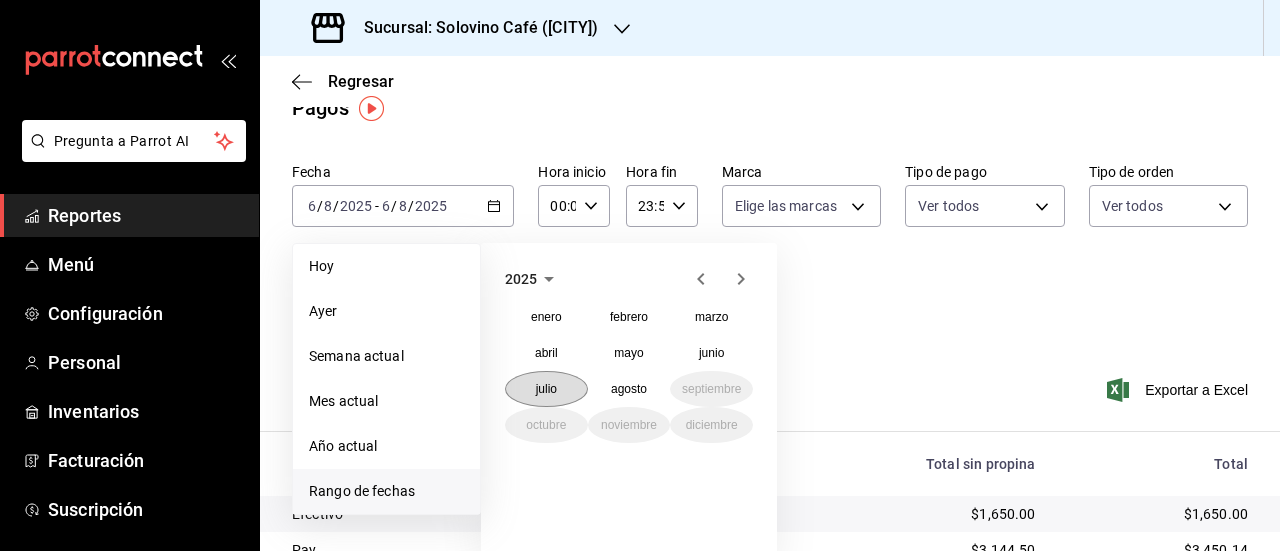 click on "julio" at bounding box center (546, 389) 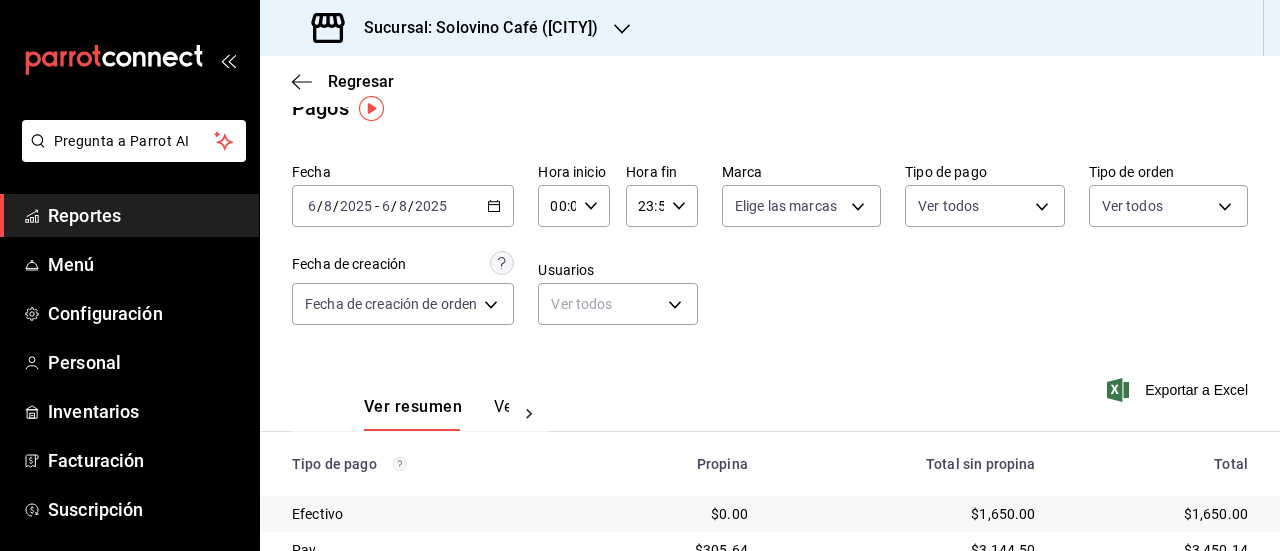 click 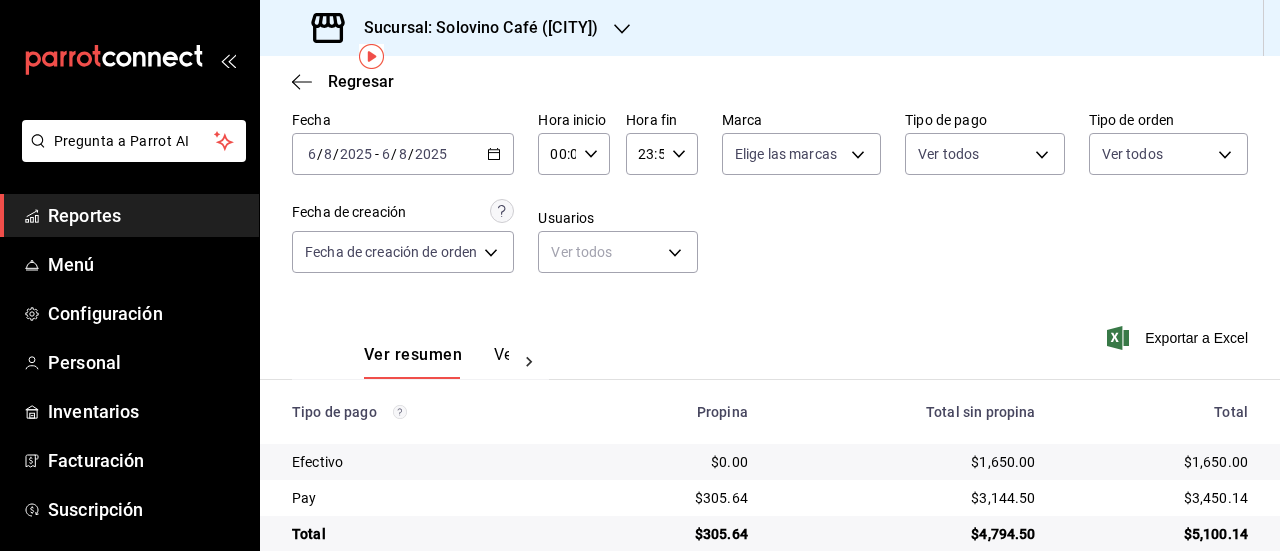 scroll, scrollTop: 115, scrollLeft: 0, axis: vertical 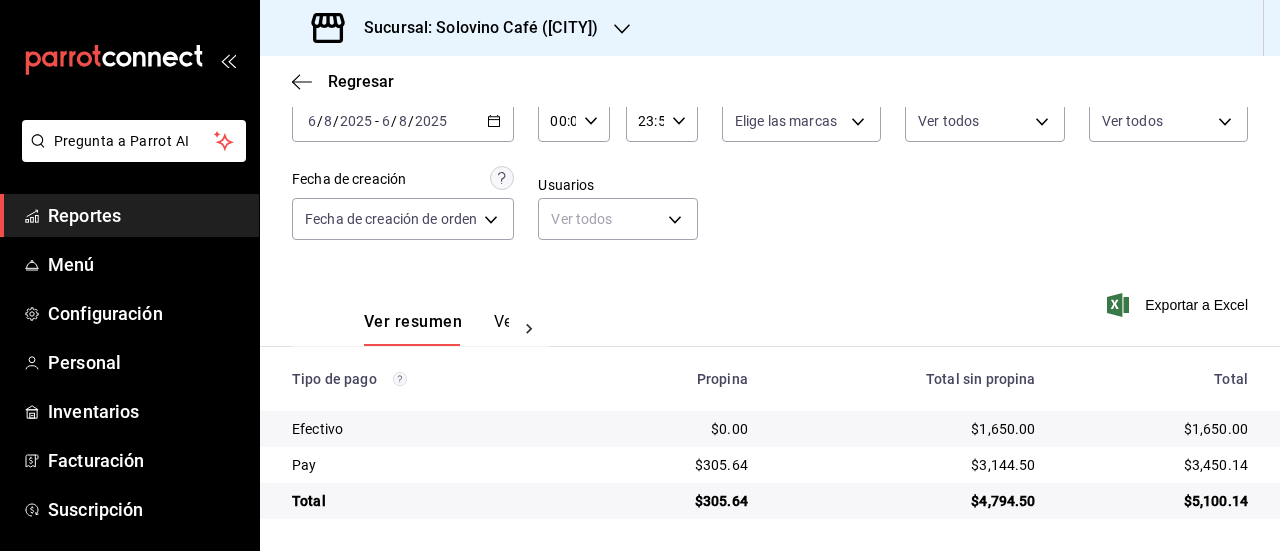click 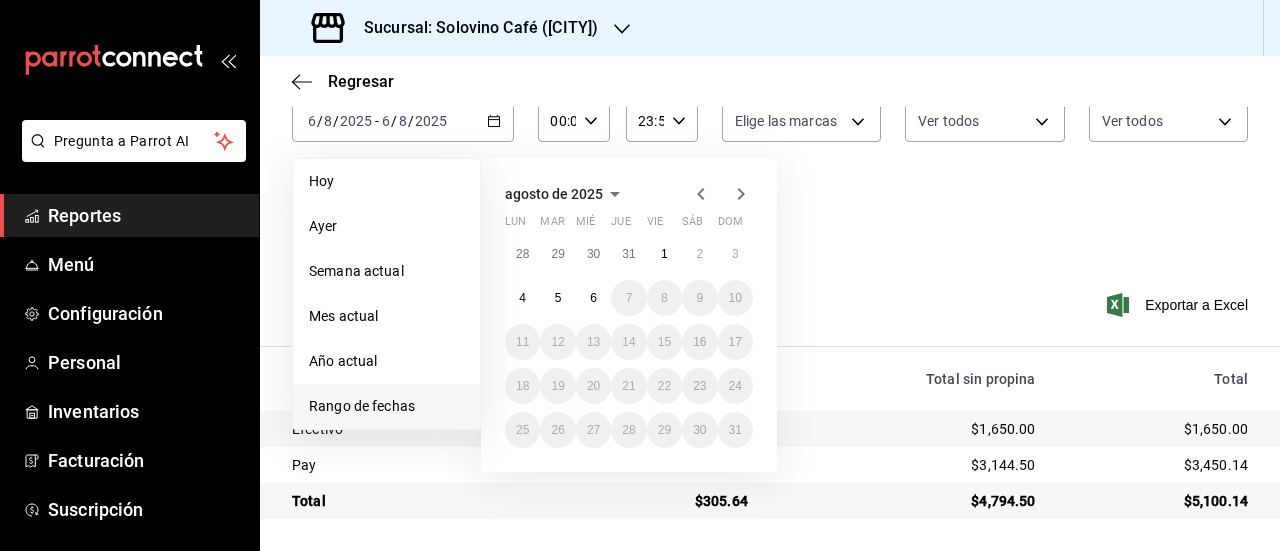 click on "agosto de 2025 lun mar mié jue vie sáb dom 28 29 30 31 1 2 3 4 5 6 7 8 9 10 11 12 13 14 15 16 17 18 19 20 21 22 23 24 25 26 27 28 29 30 31" at bounding box center [656, 307] 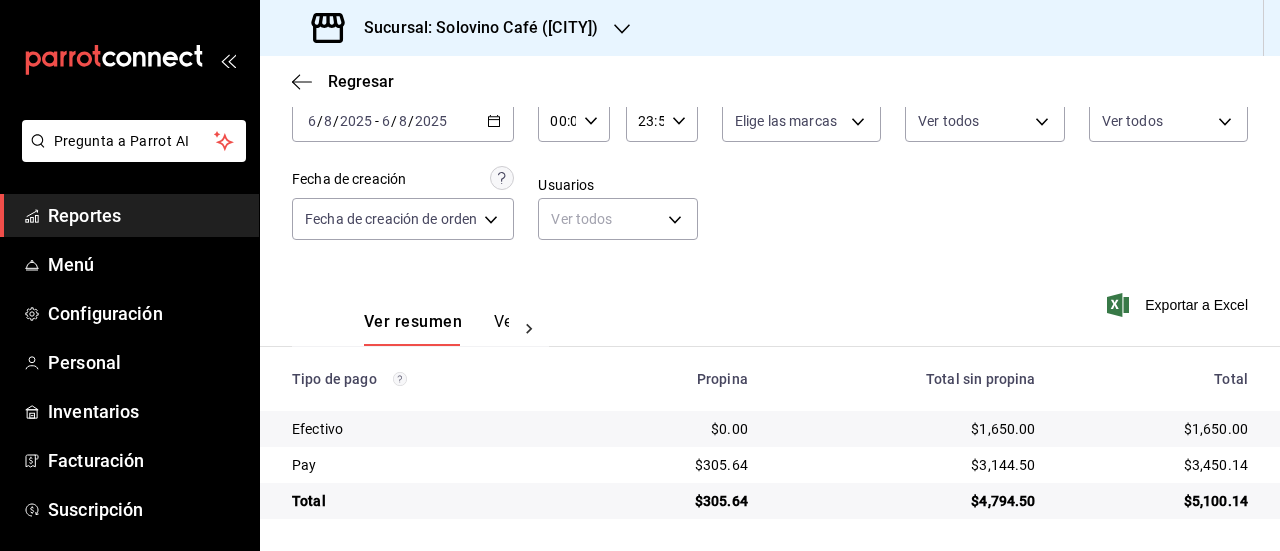 click on "2025-08-06 6 / 8 / 2025 - 2025-08-06 6 / 8 / 2025" at bounding box center [403, 121] 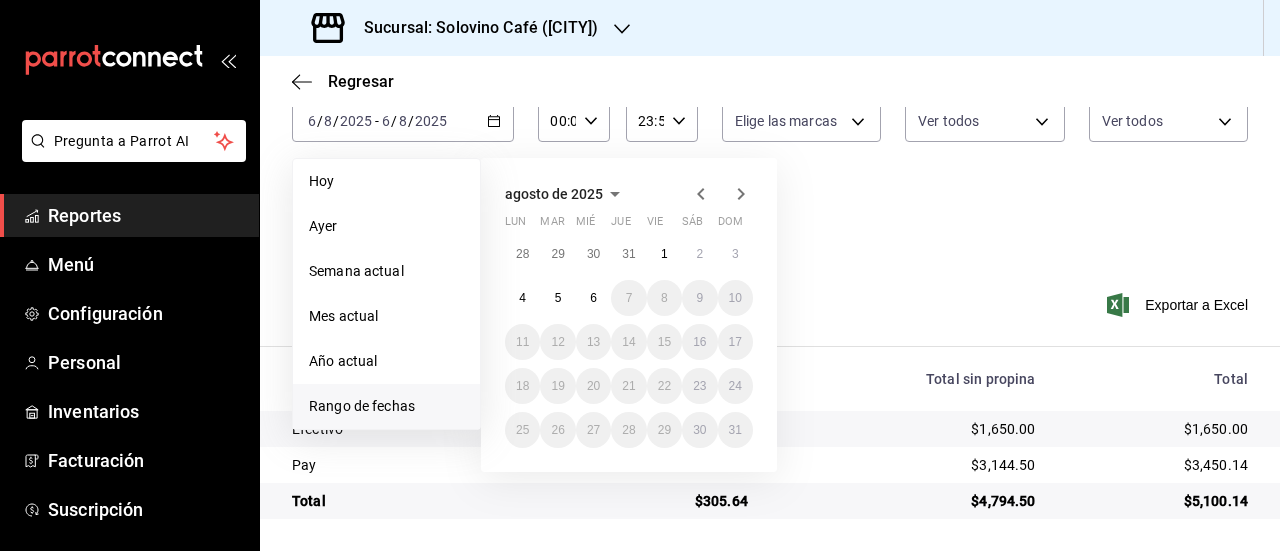 click on "Rango de fechas" at bounding box center (386, 406) 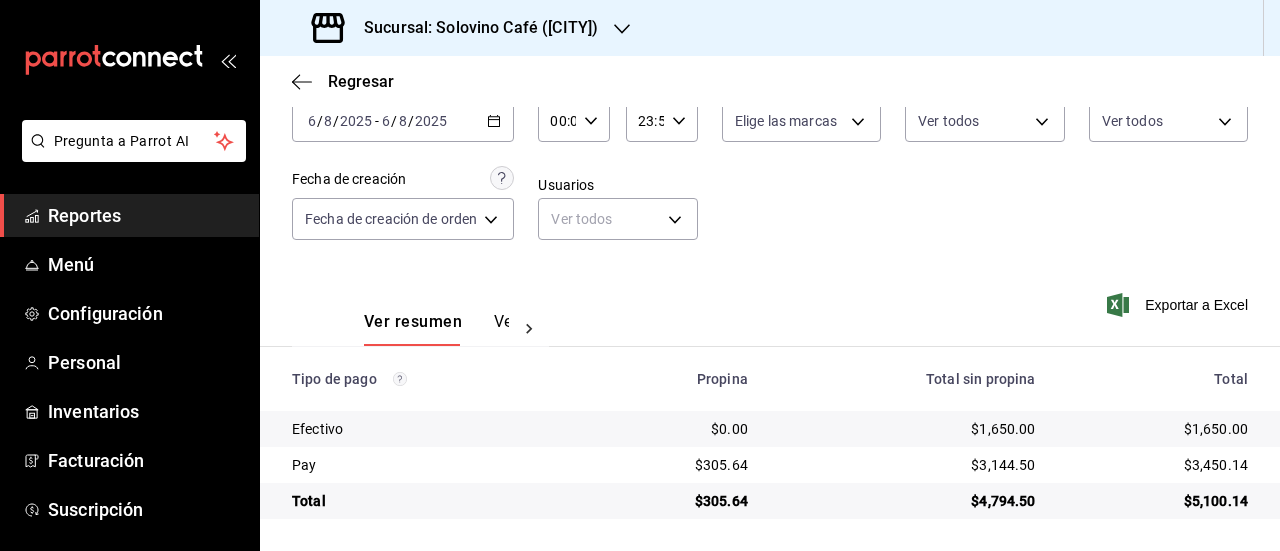 click 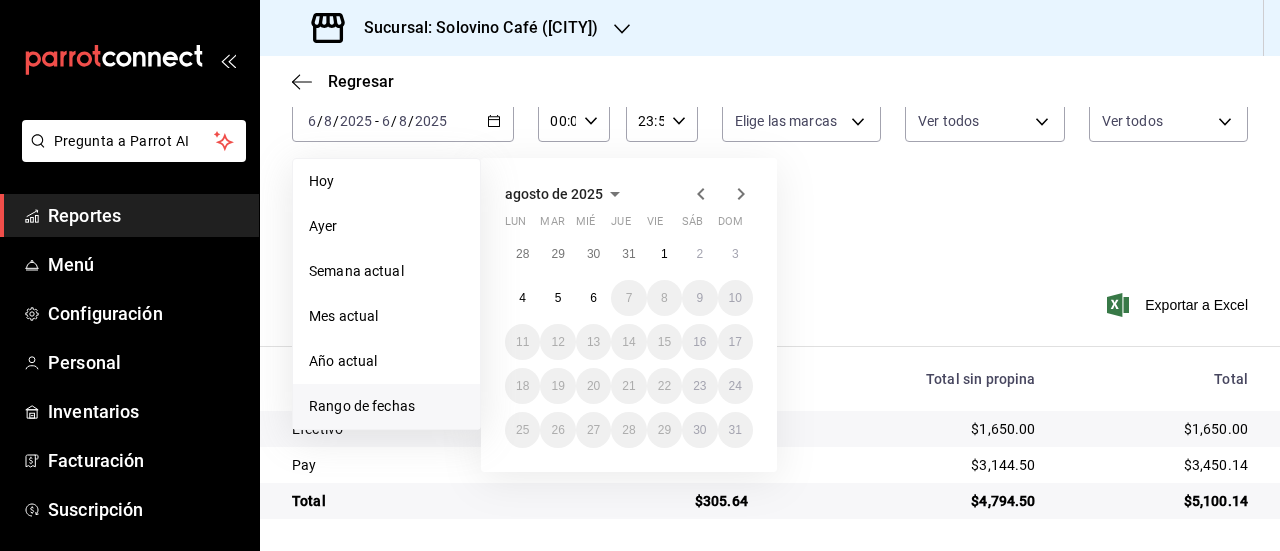 click 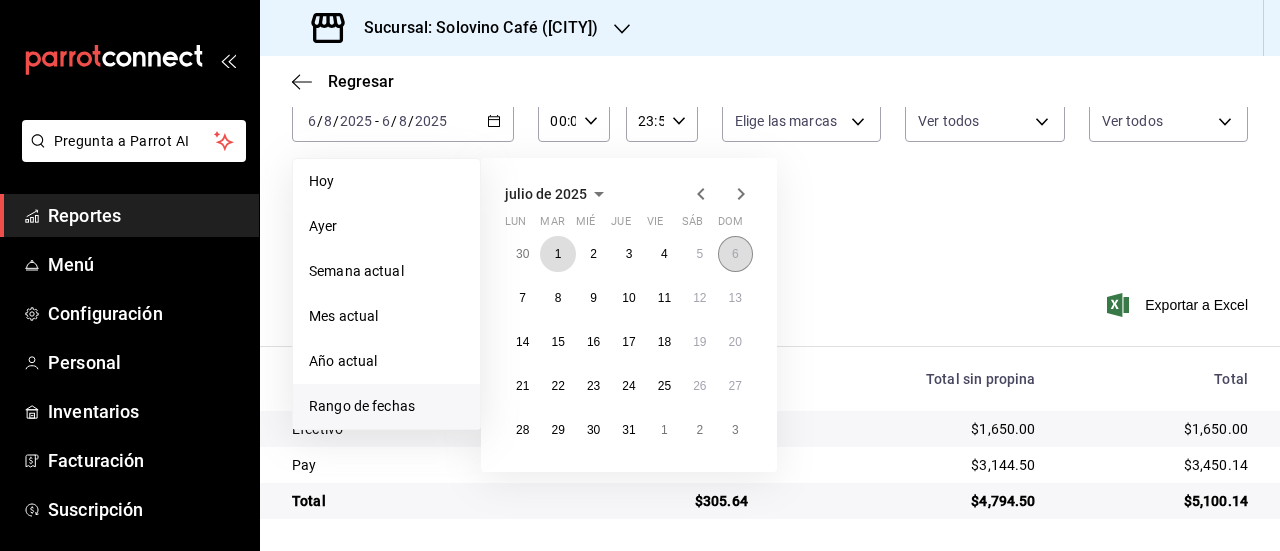 drag, startPoint x: 558, startPoint y: 257, endPoint x: 726, endPoint y: 249, distance: 168.19037 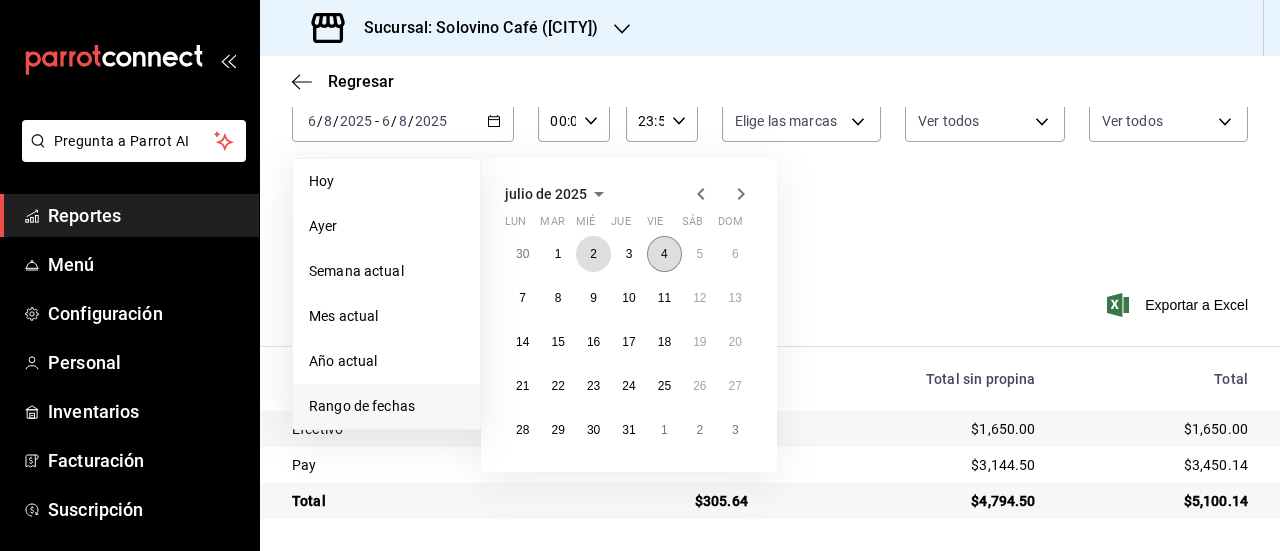 drag, startPoint x: 576, startPoint y: 259, endPoint x: 646, endPoint y: 257, distance: 70.028564 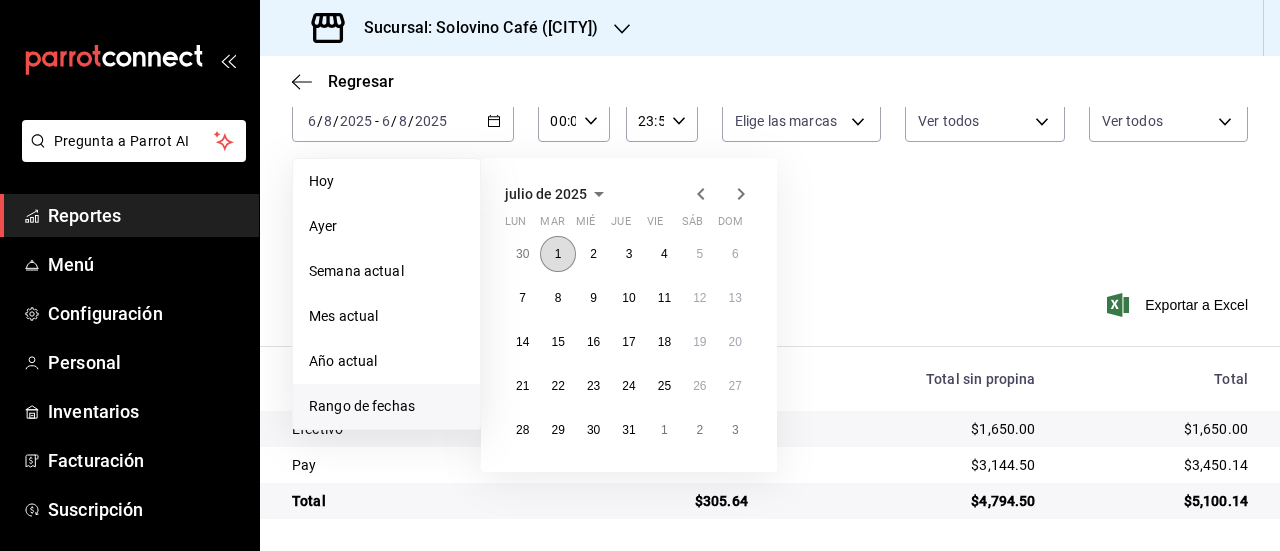 click on "1" at bounding box center [557, 254] 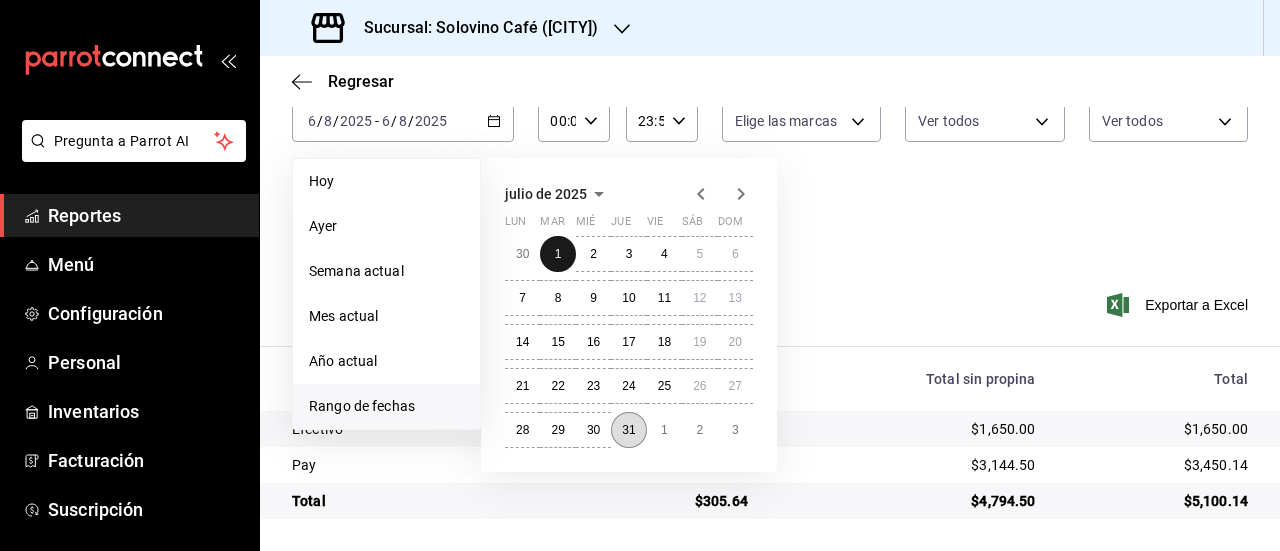 drag, startPoint x: 571, startPoint y: 263, endPoint x: 638, endPoint y: 433, distance: 182.72658 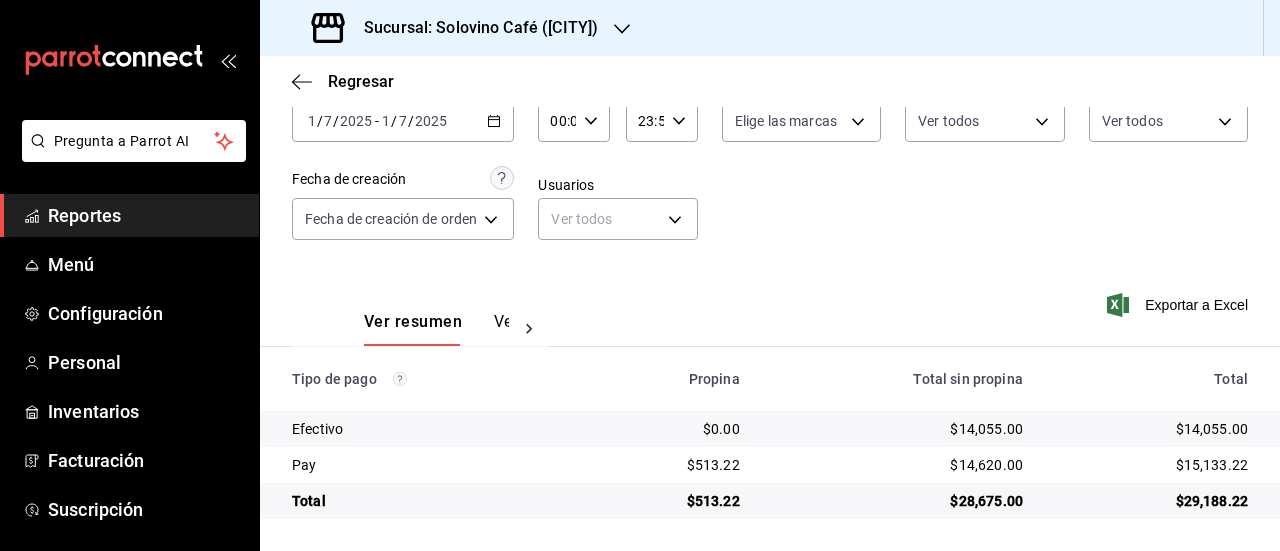 click 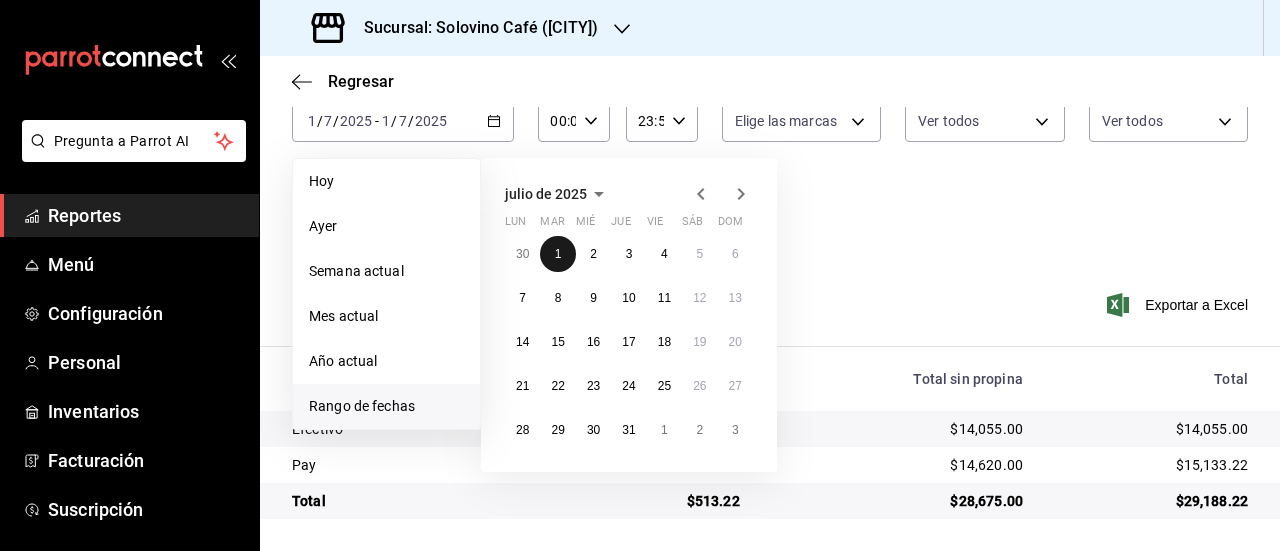 drag, startPoint x: 571, startPoint y: 260, endPoint x: 686, endPoint y: 279, distance: 116.559 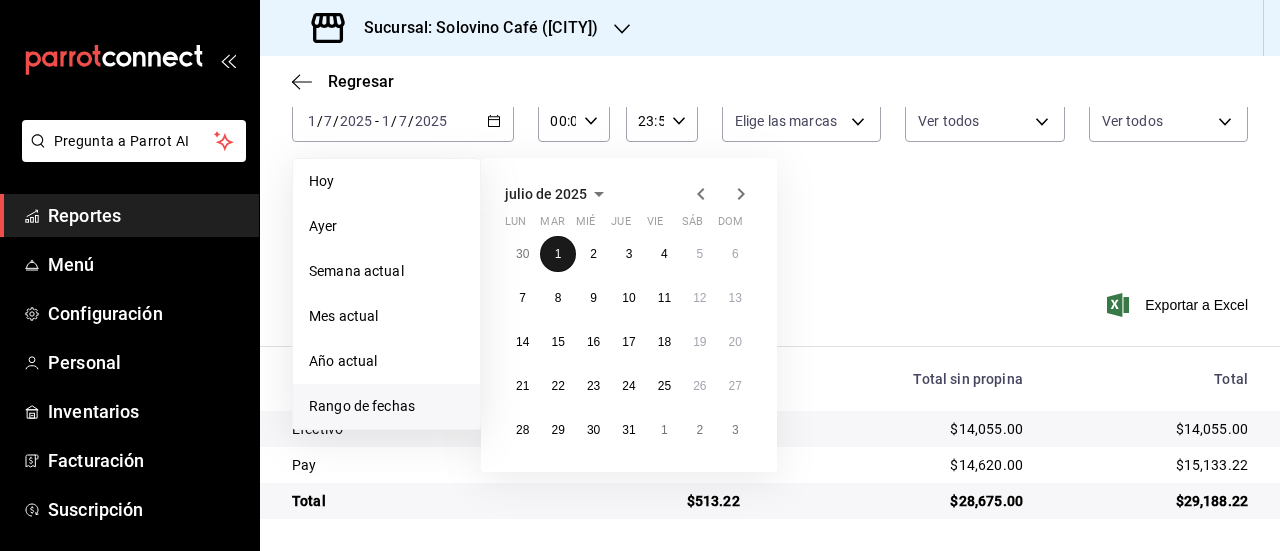 click on "1" at bounding box center [557, 254] 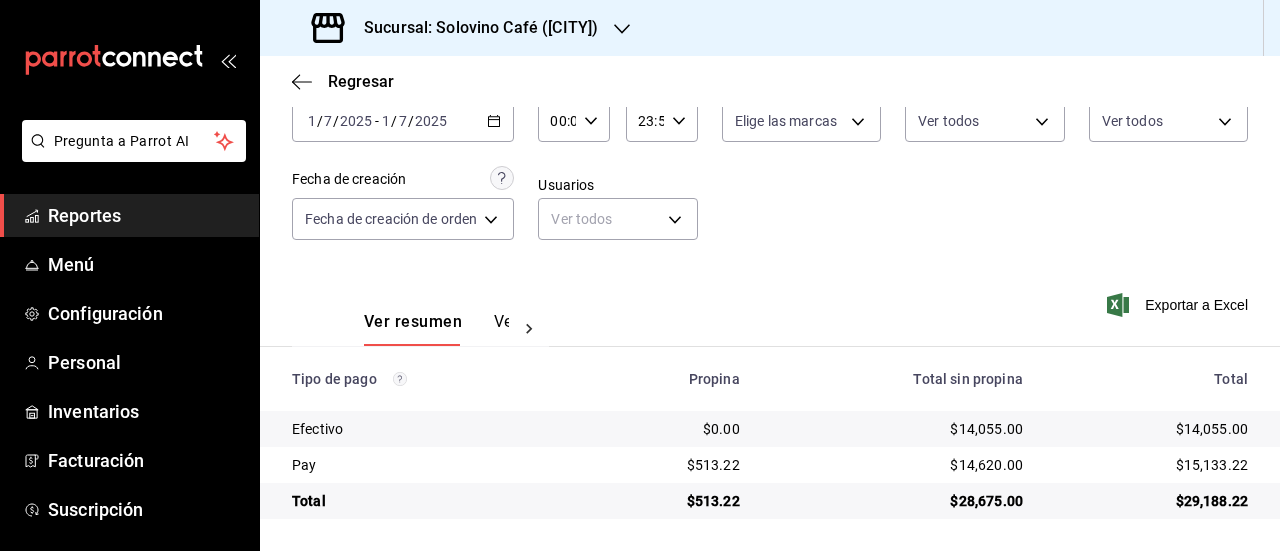 click 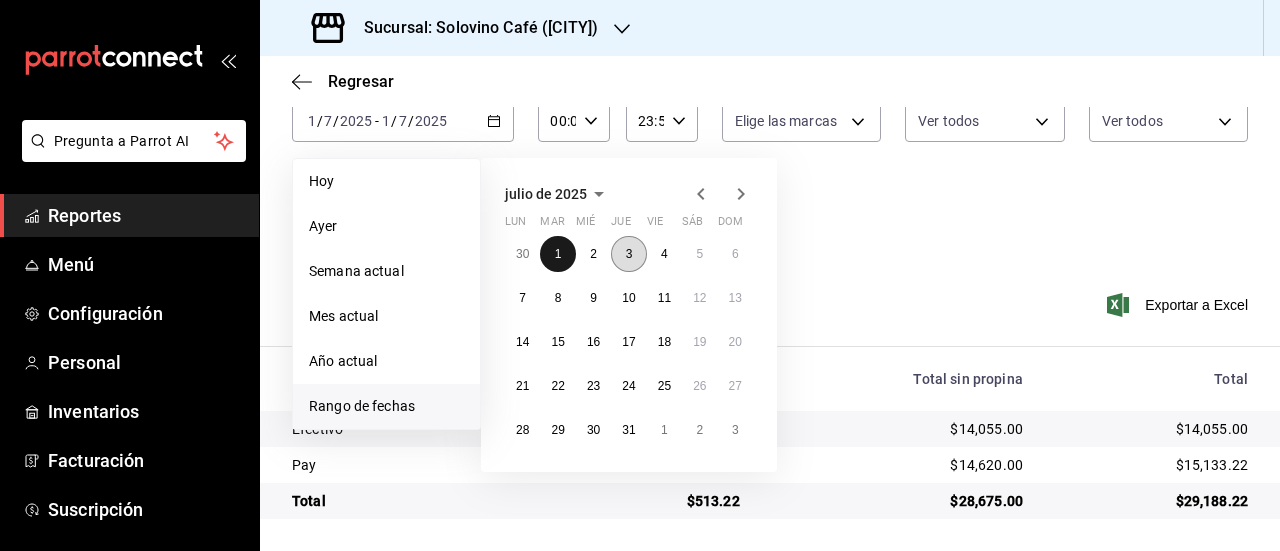 drag, startPoint x: 564, startPoint y: 259, endPoint x: 624, endPoint y: 269, distance: 60.827625 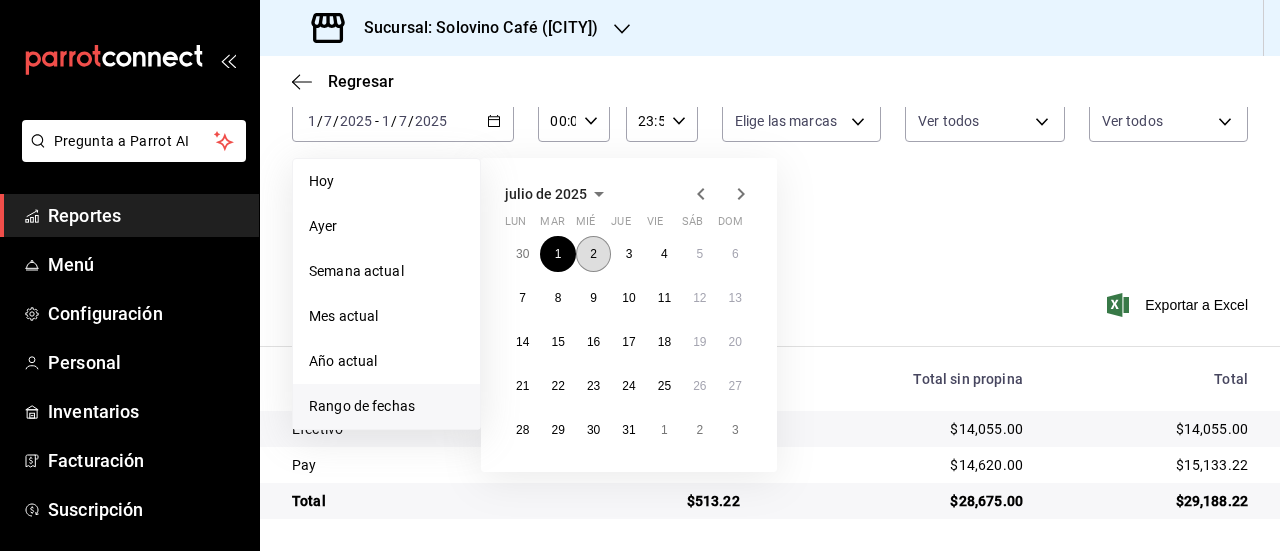 click on "2" at bounding box center (593, 254) 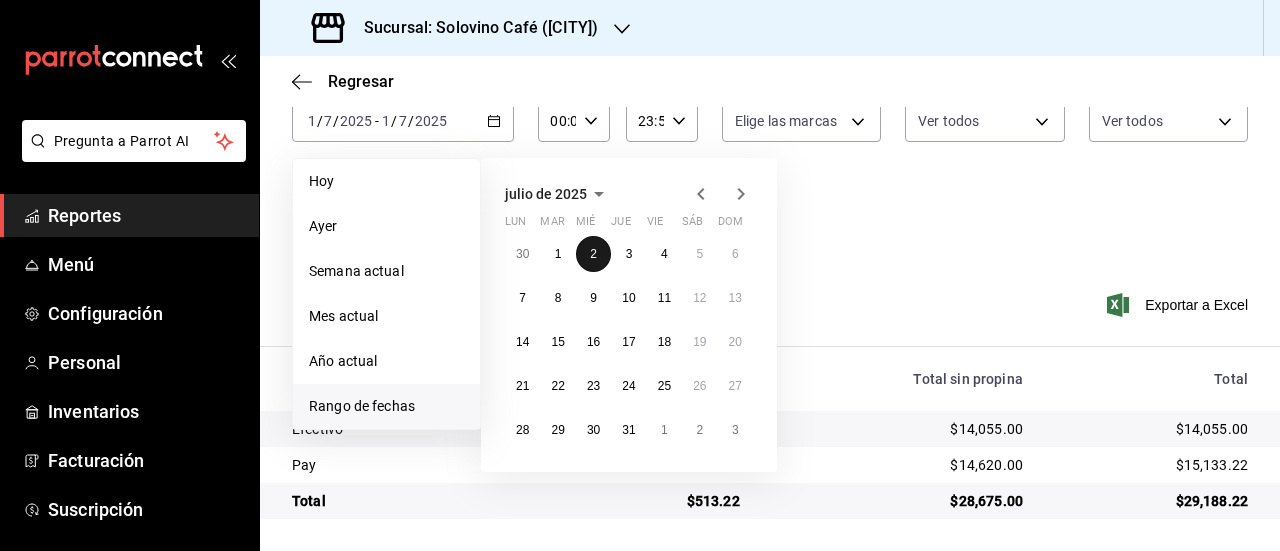 click on "2" at bounding box center [593, 254] 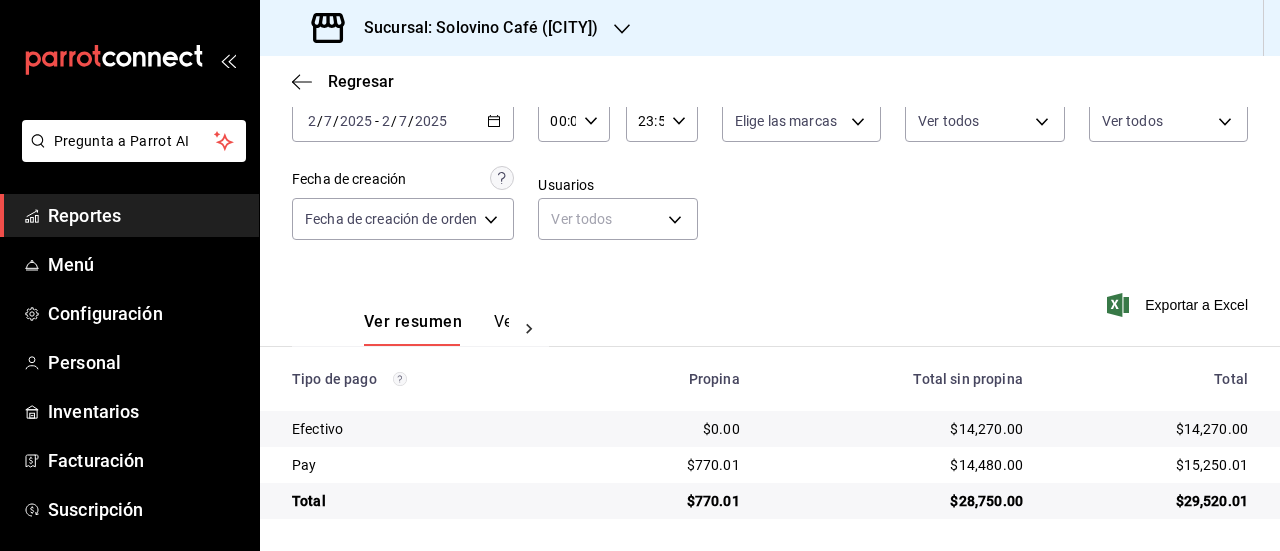 click 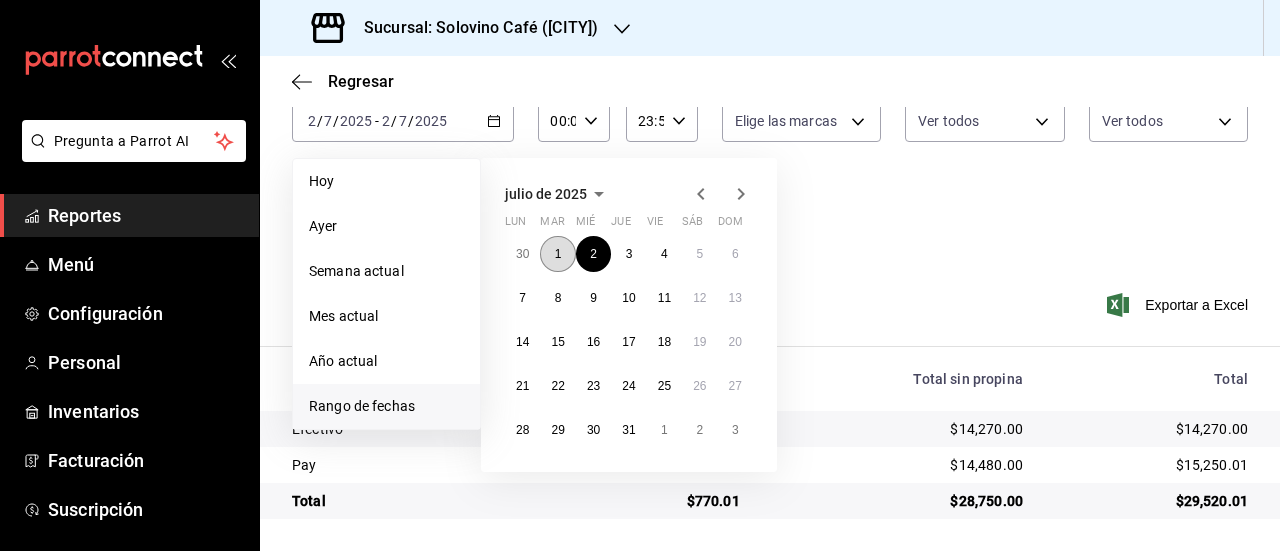 click on "1" at bounding box center (557, 254) 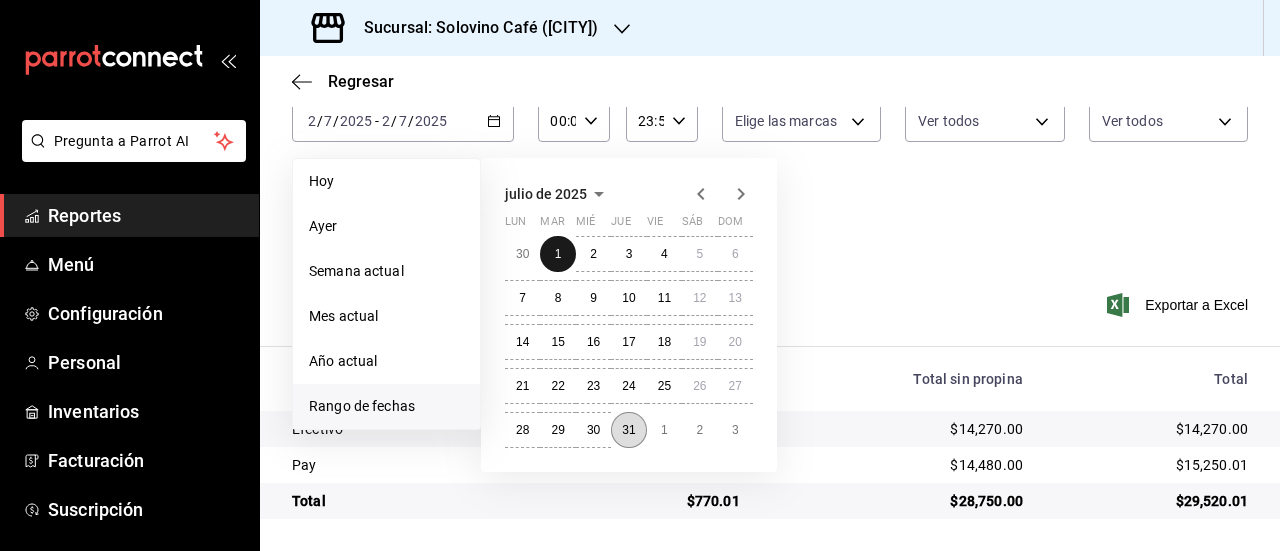 drag, startPoint x: 570, startPoint y: 257, endPoint x: 645, endPoint y: 430, distance: 188.55768 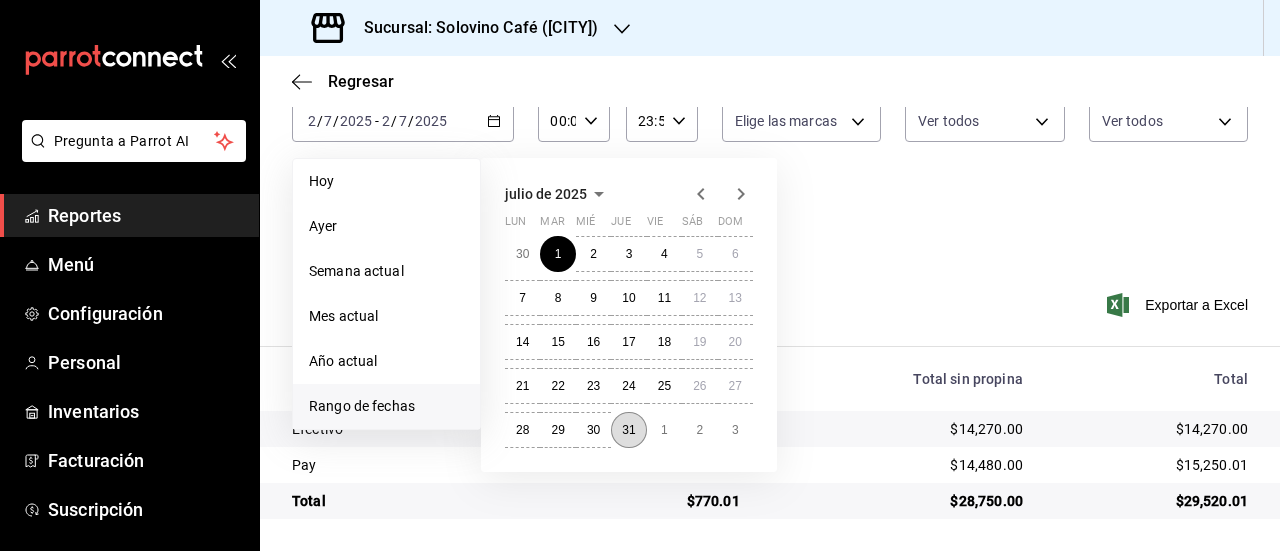 click on "31" at bounding box center (628, 430) 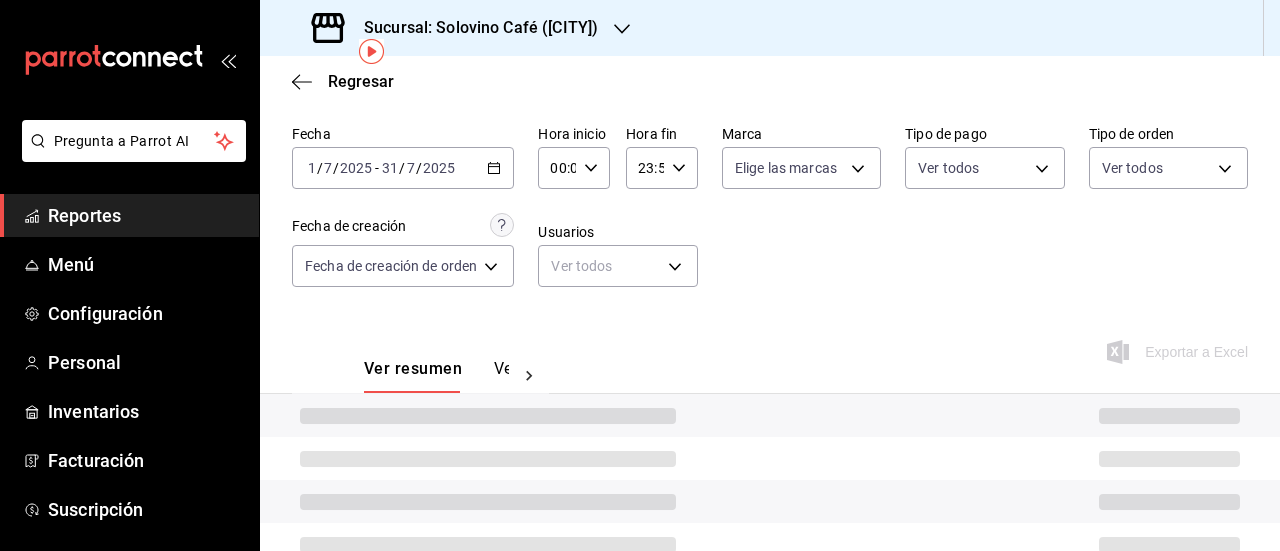 scroll, scrollTop: 66, scrollLeft: 0, axis: vertical 